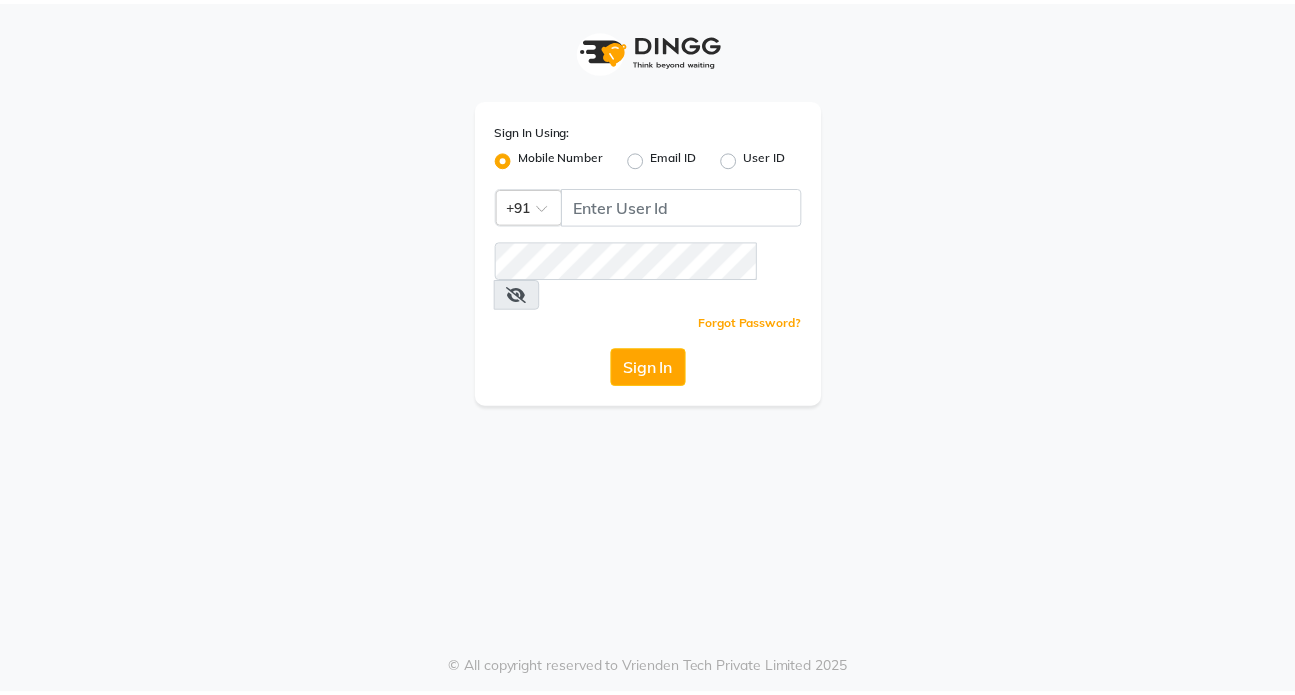 scroll, scrollTop: 0, scrollLeft: 0, axis: both 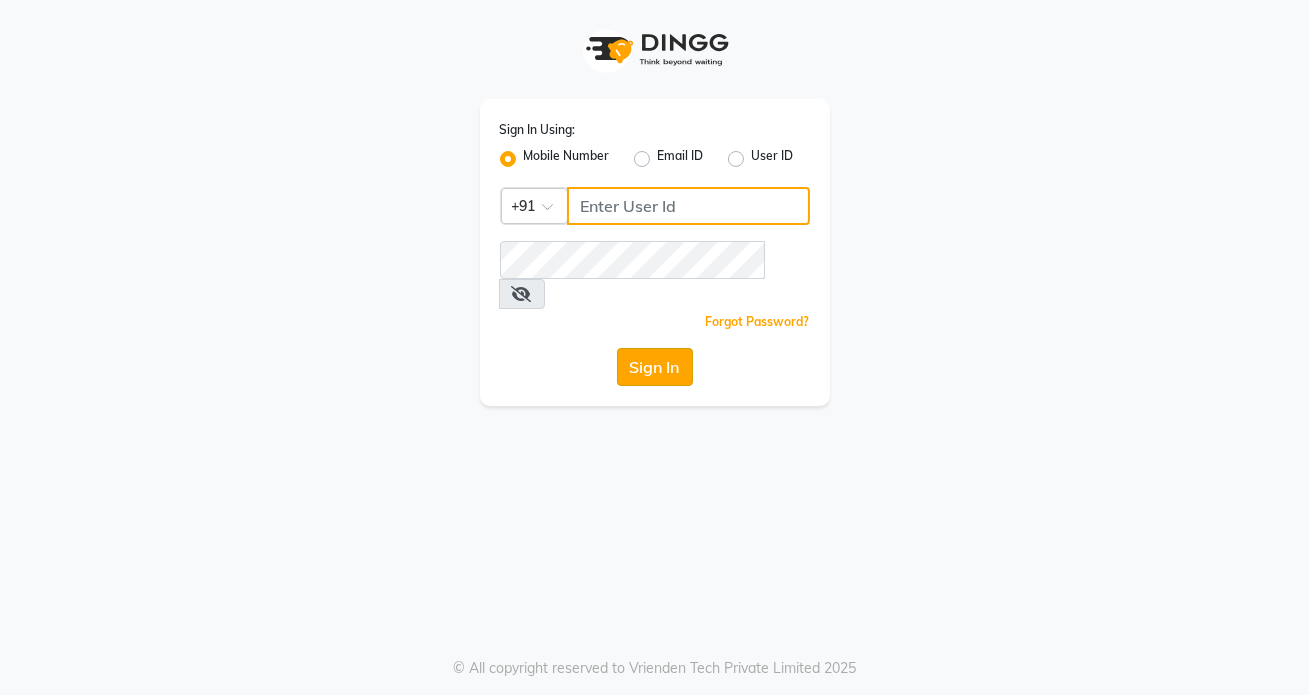 type on "[PHONE]" 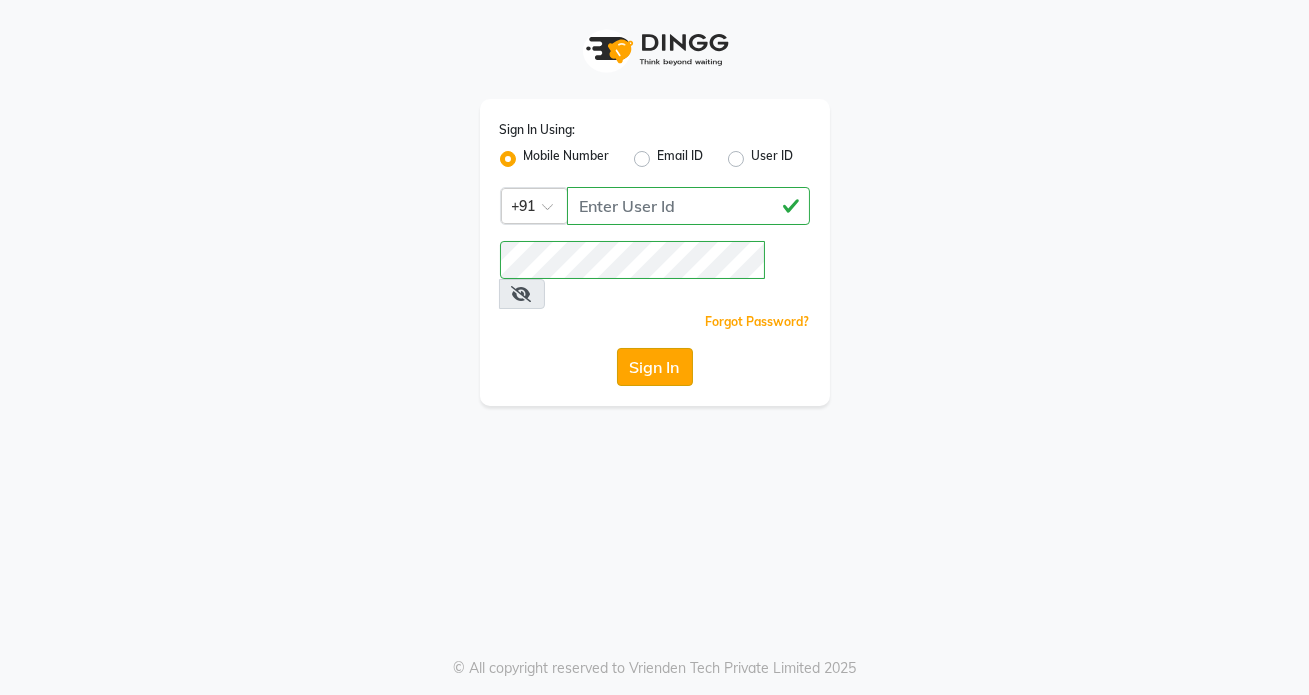 click on "Sign In" 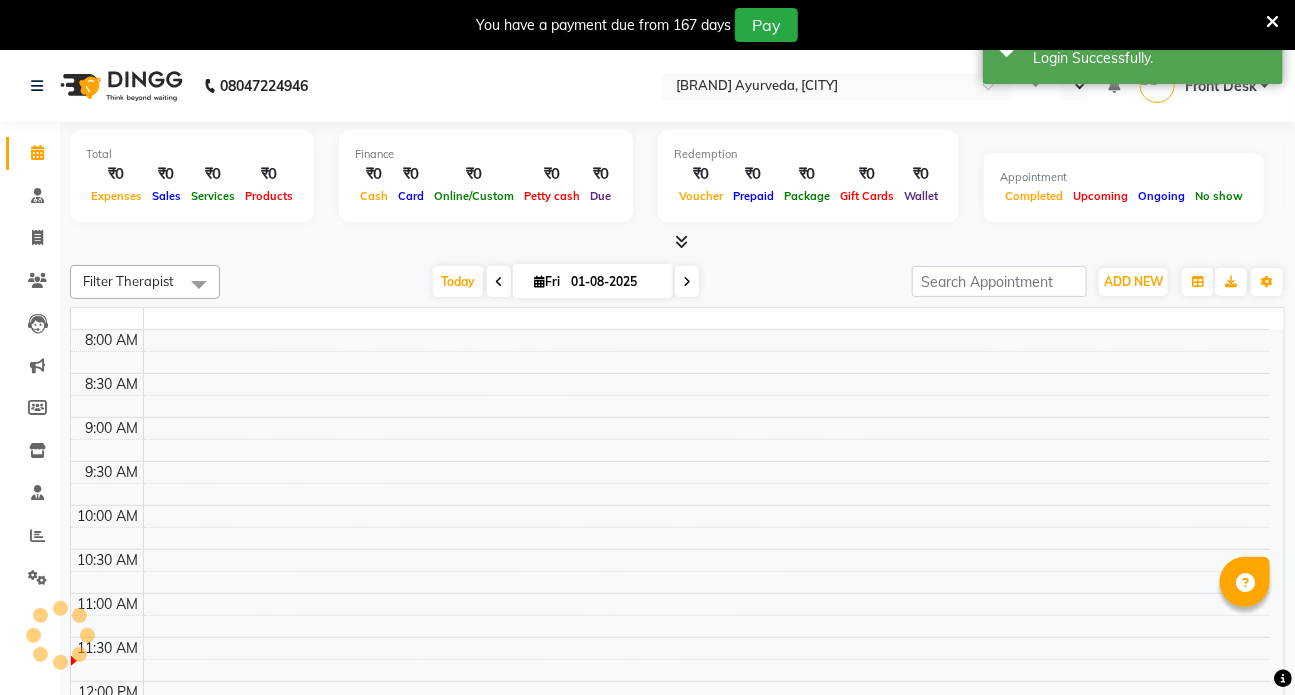 select on "en" 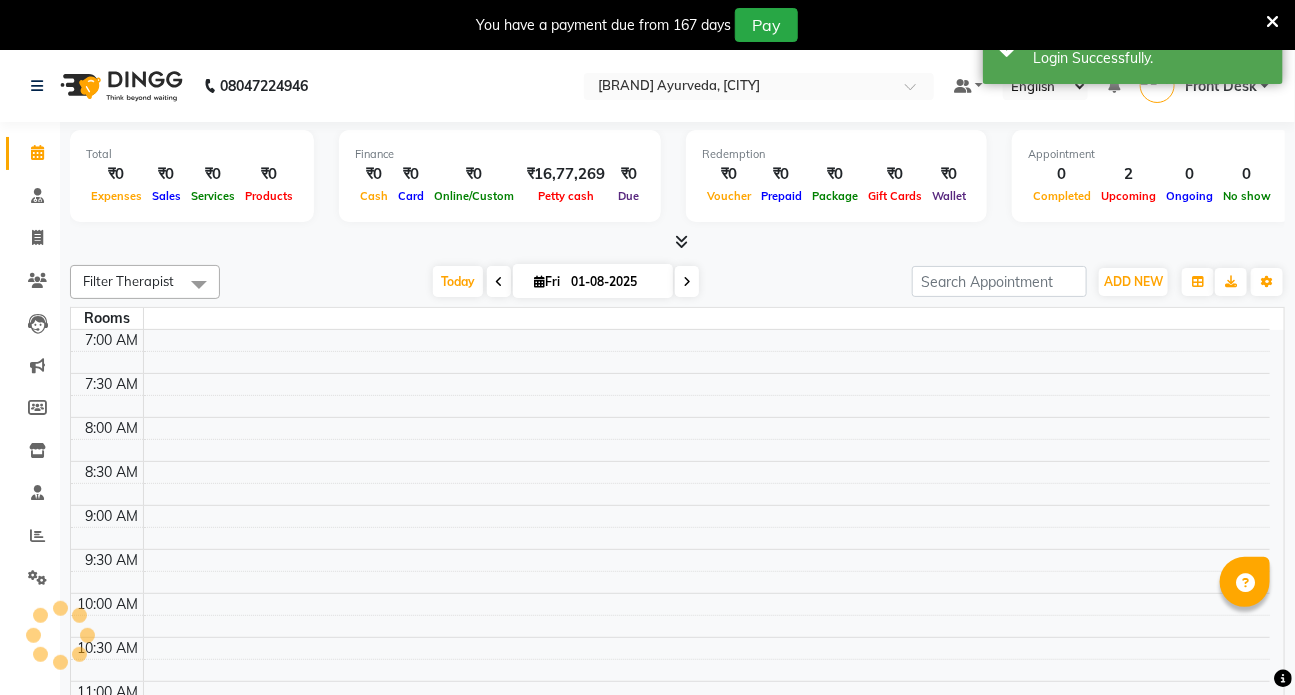 scroll, scrollTop: 0, scrollLeft: 0, axis: both 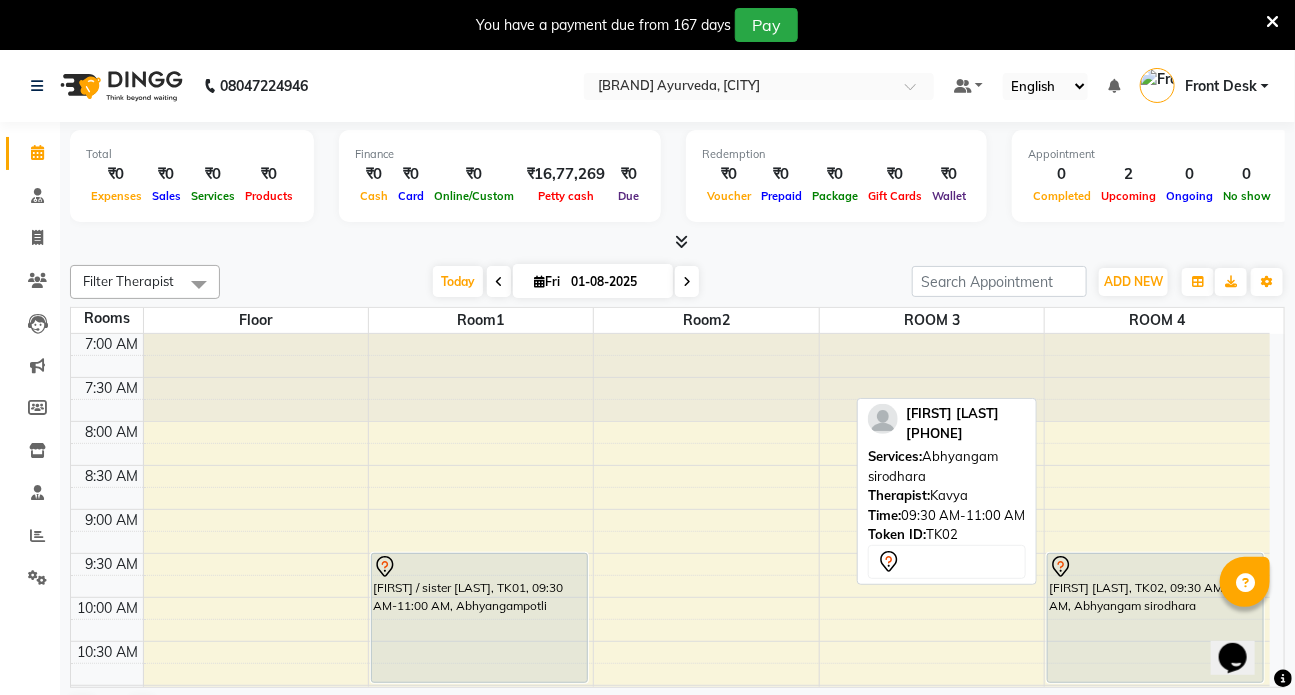 click on "[FIRST] [LAST], TK02, 09:30 AM-11:00 AM, Abhyangam sirodhara" at bounding box center [1155, 618] 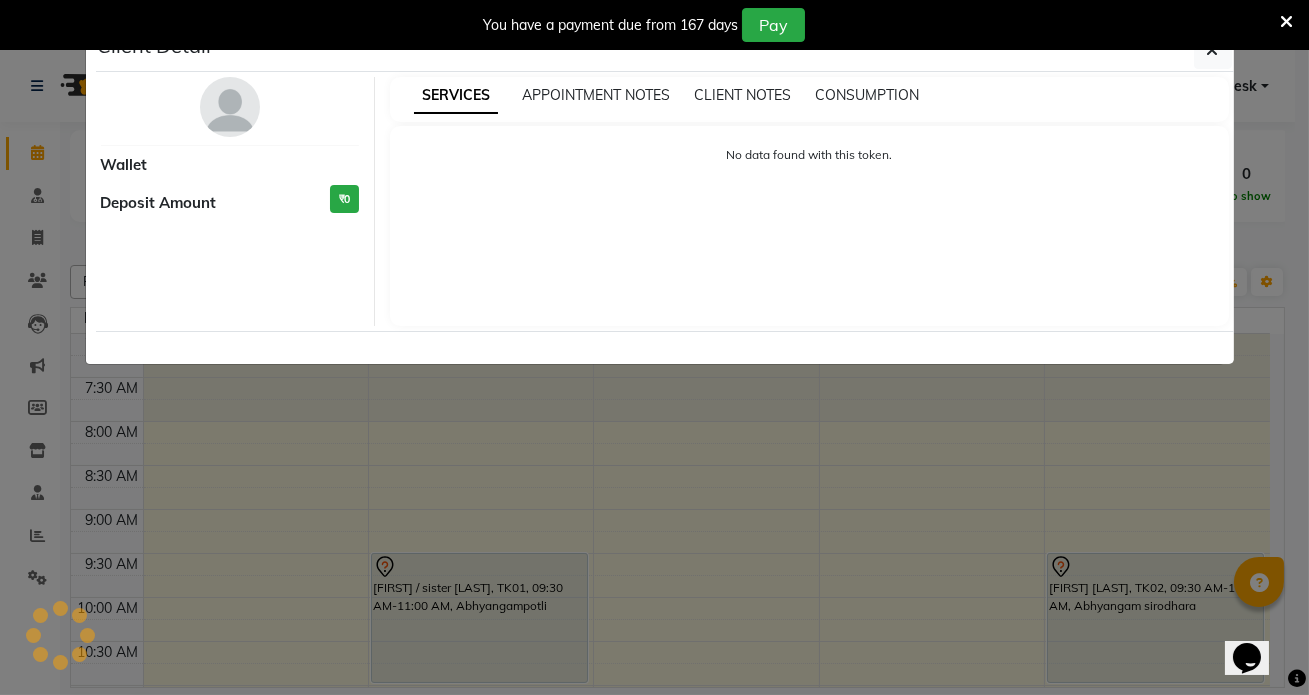 select on "7" 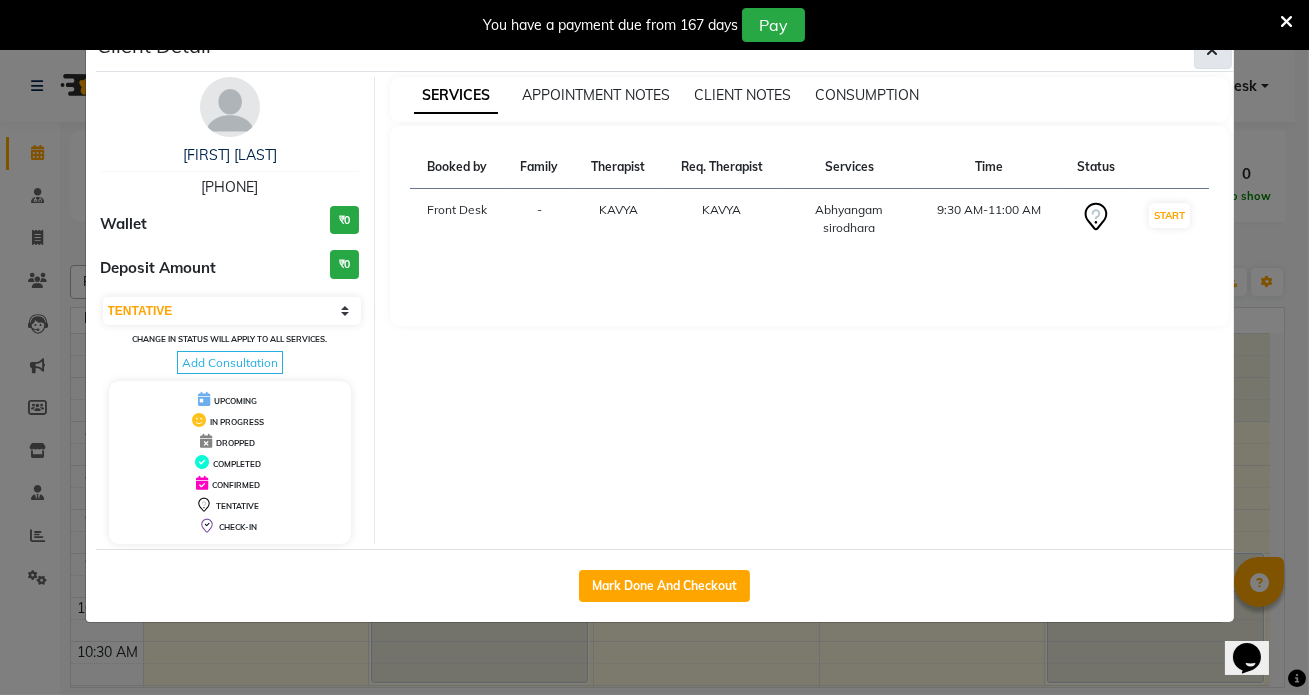 click 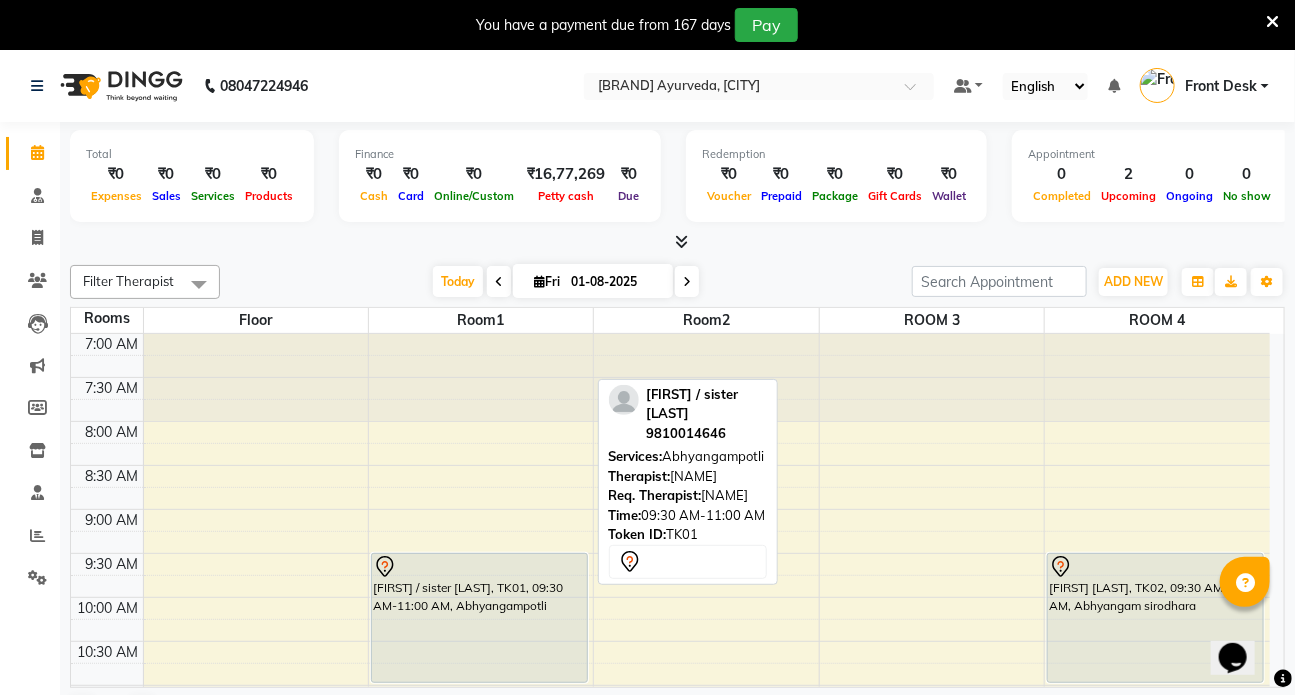 click on "[FIRST] / sister [LAST], TK01, 09:30 AM-11:00 AM, Abhyangampotli" at bounding box center [479, 618] 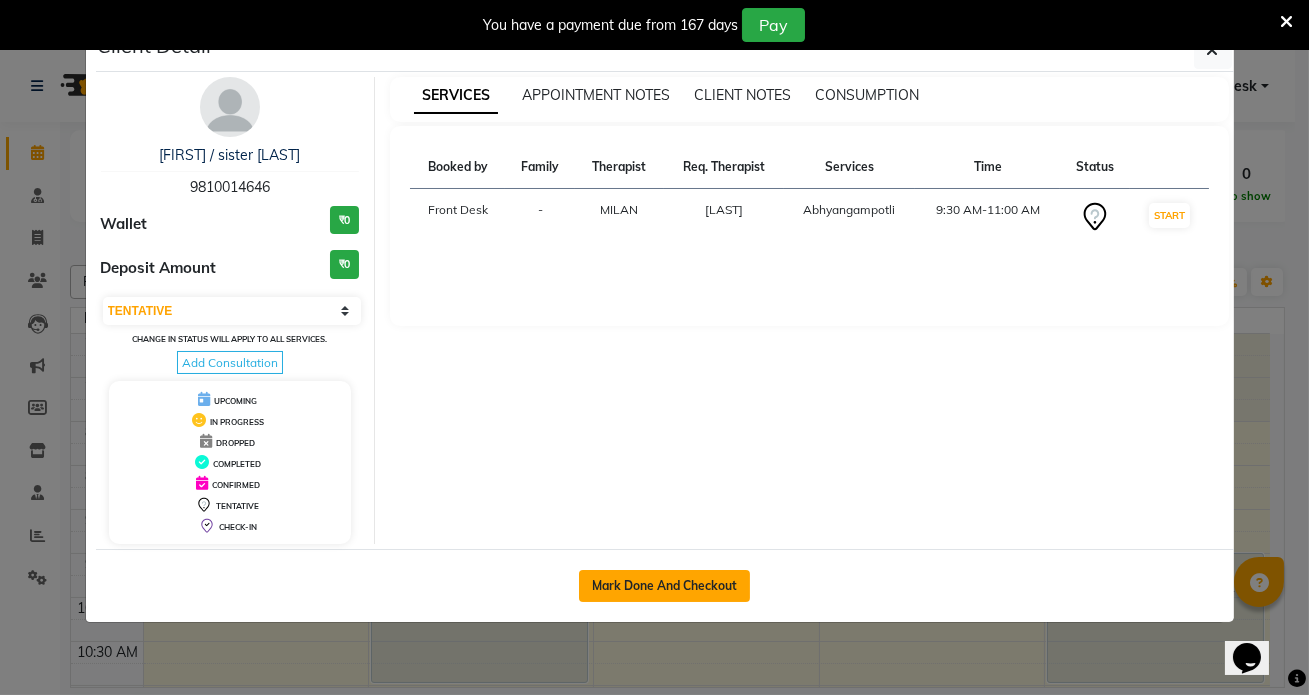 click on "Mark Done And Checkout" 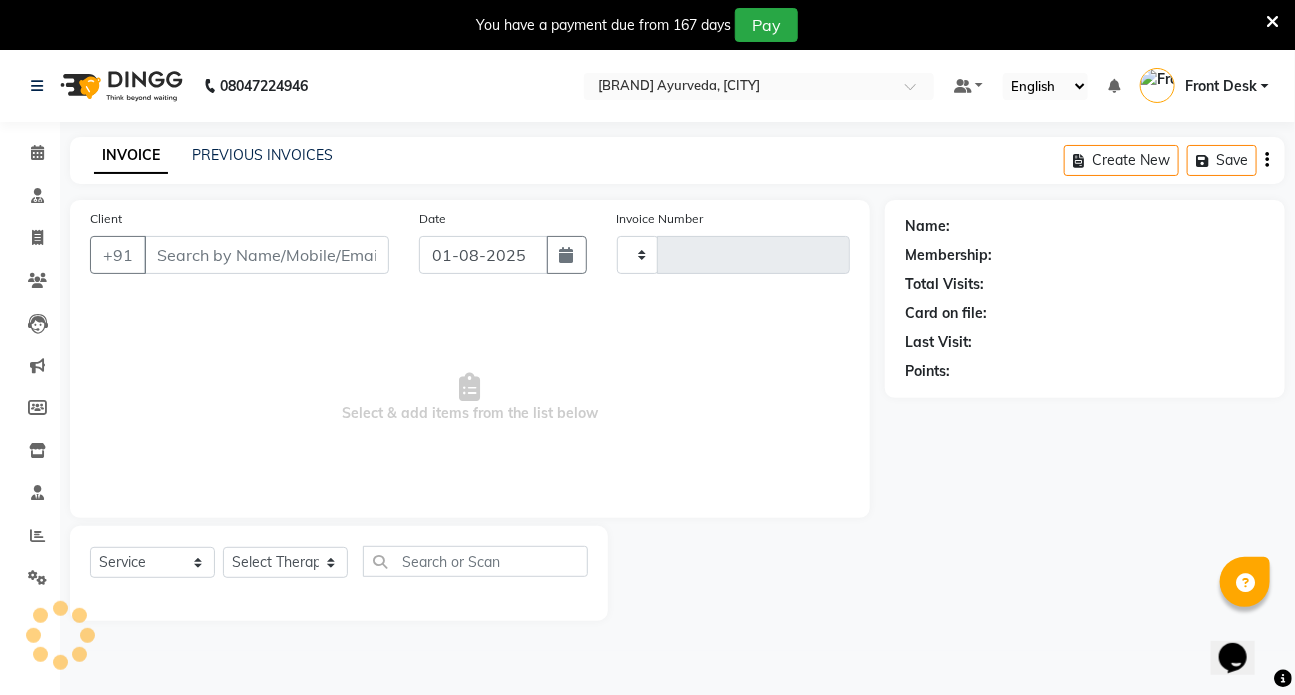 type on "1009" 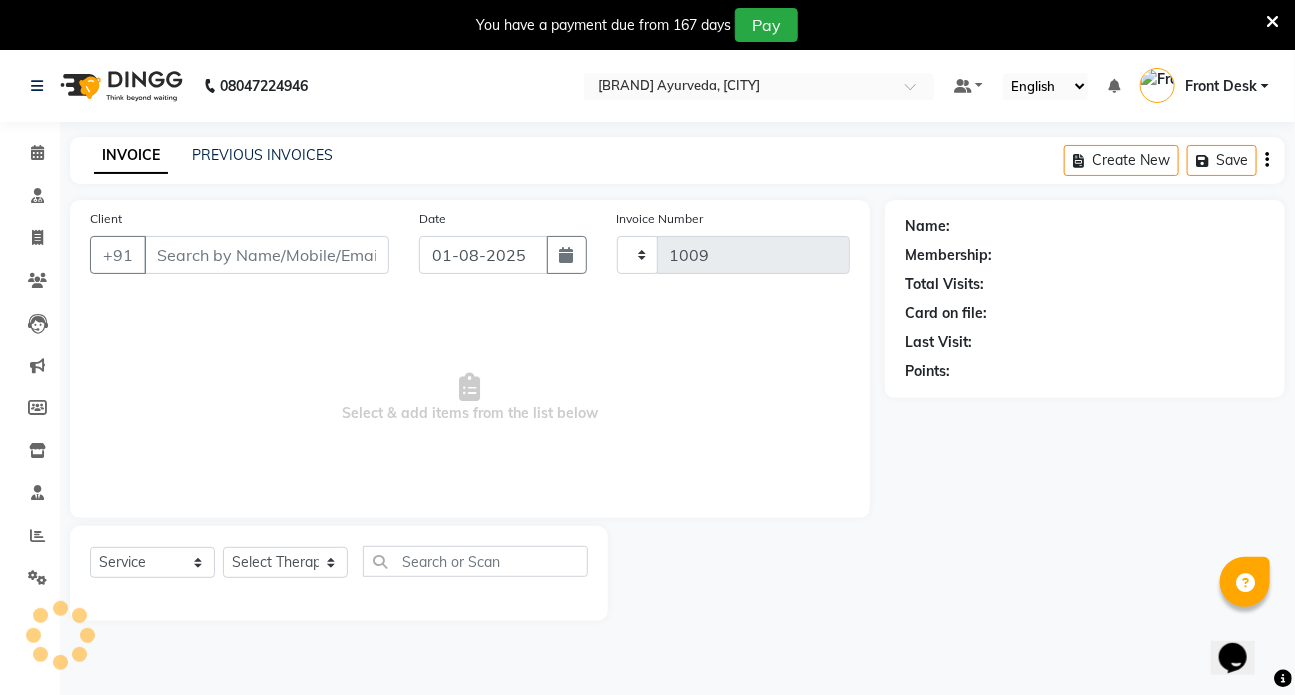 select on "5585" 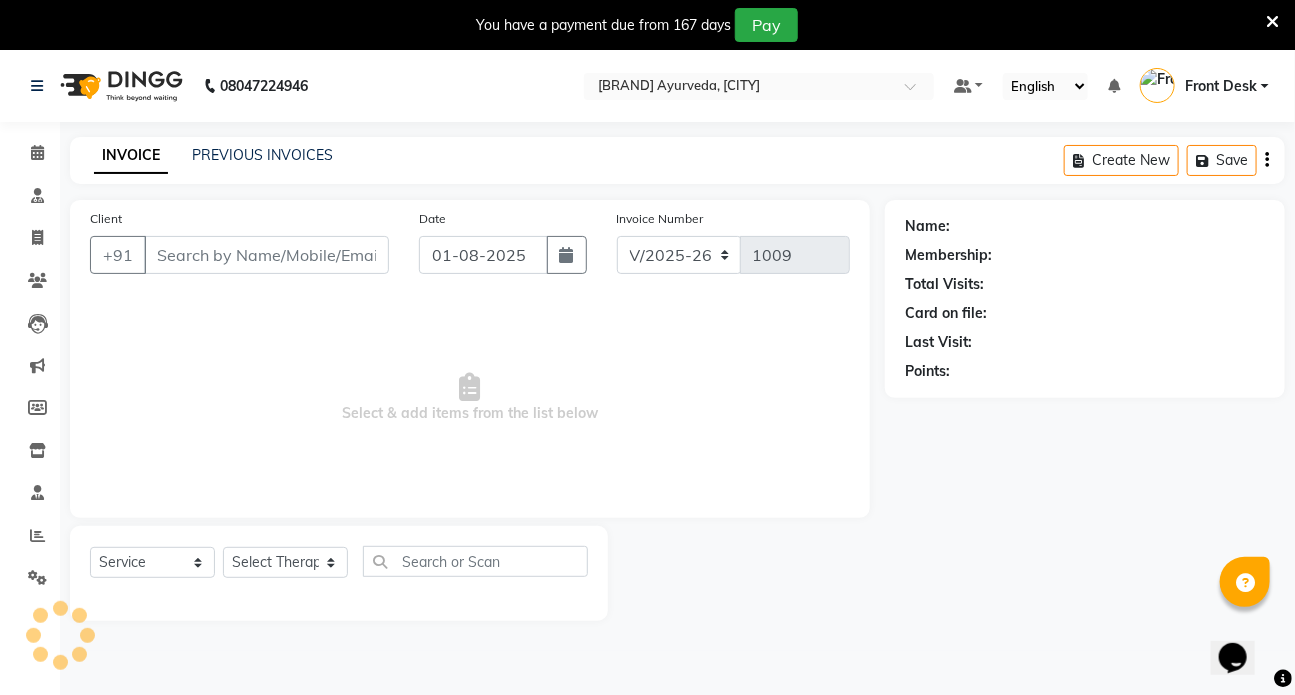 type on "9810014646" 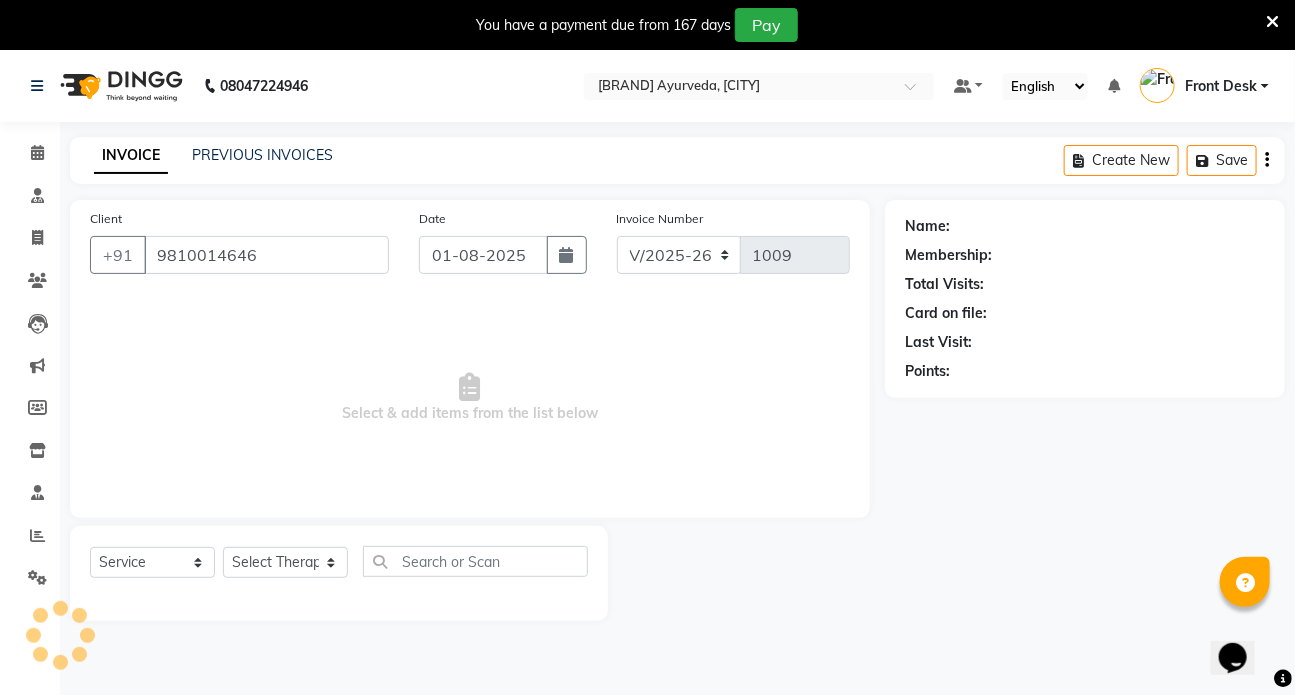 select on "64482" 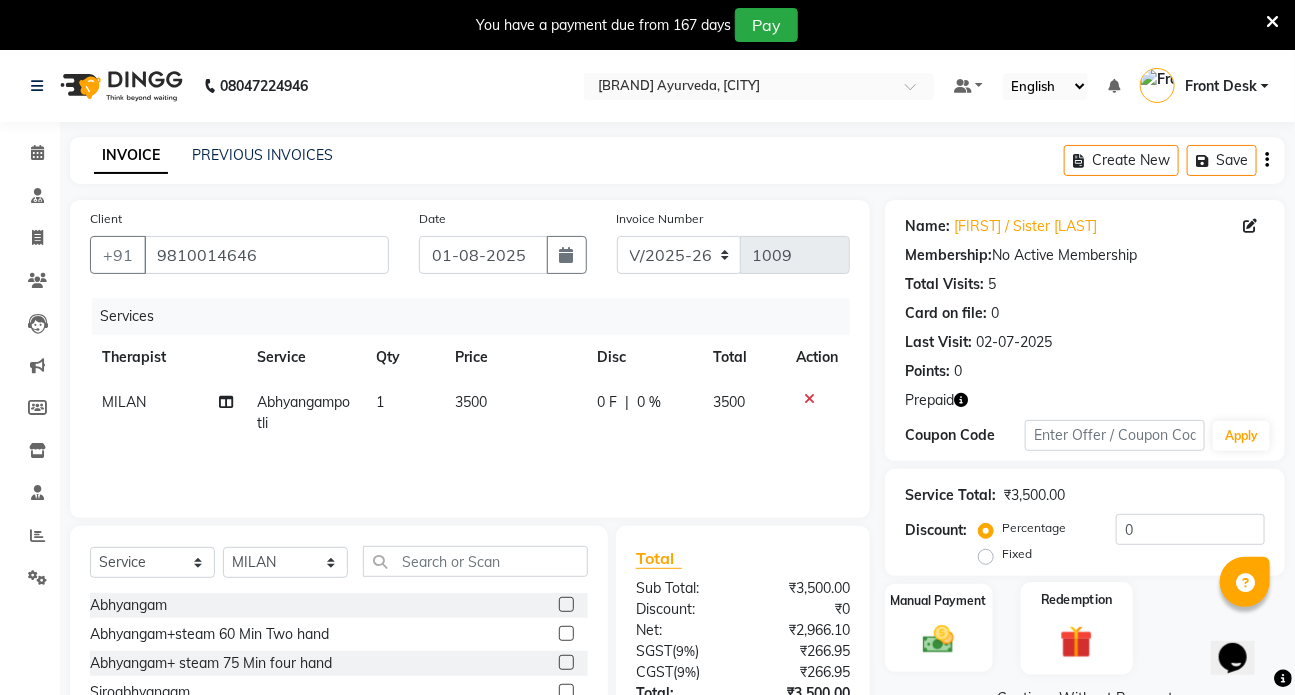 click 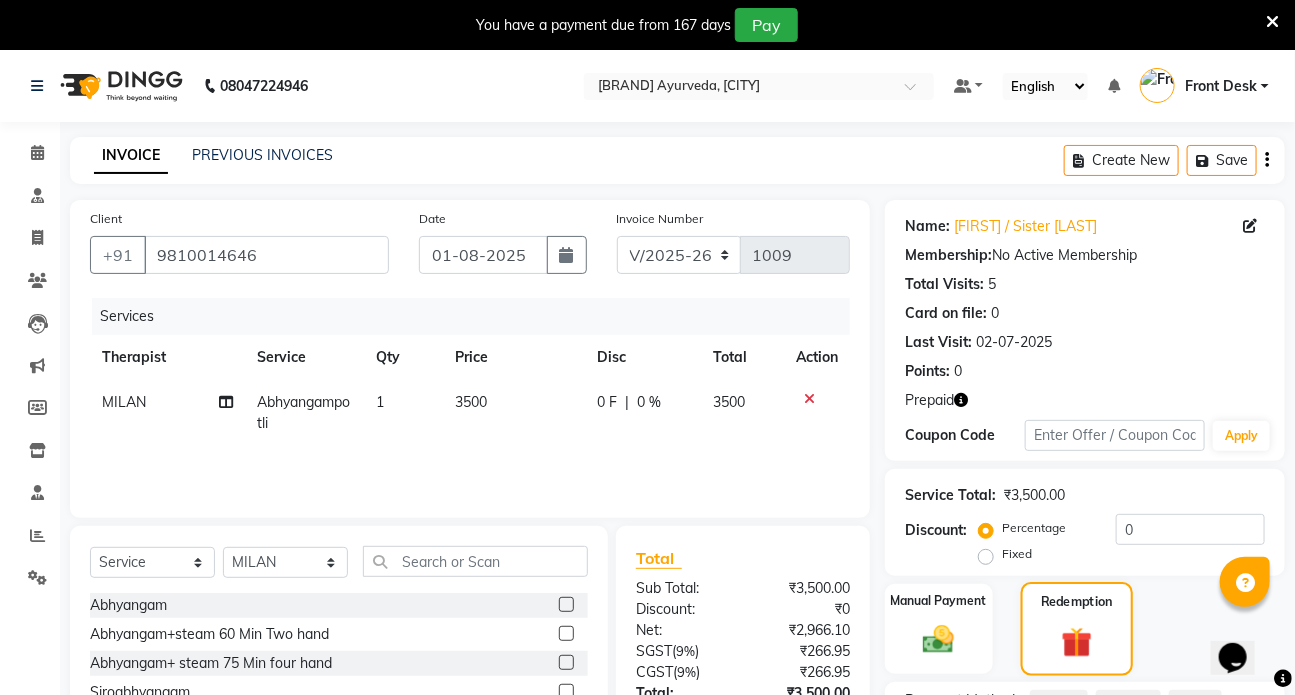 click 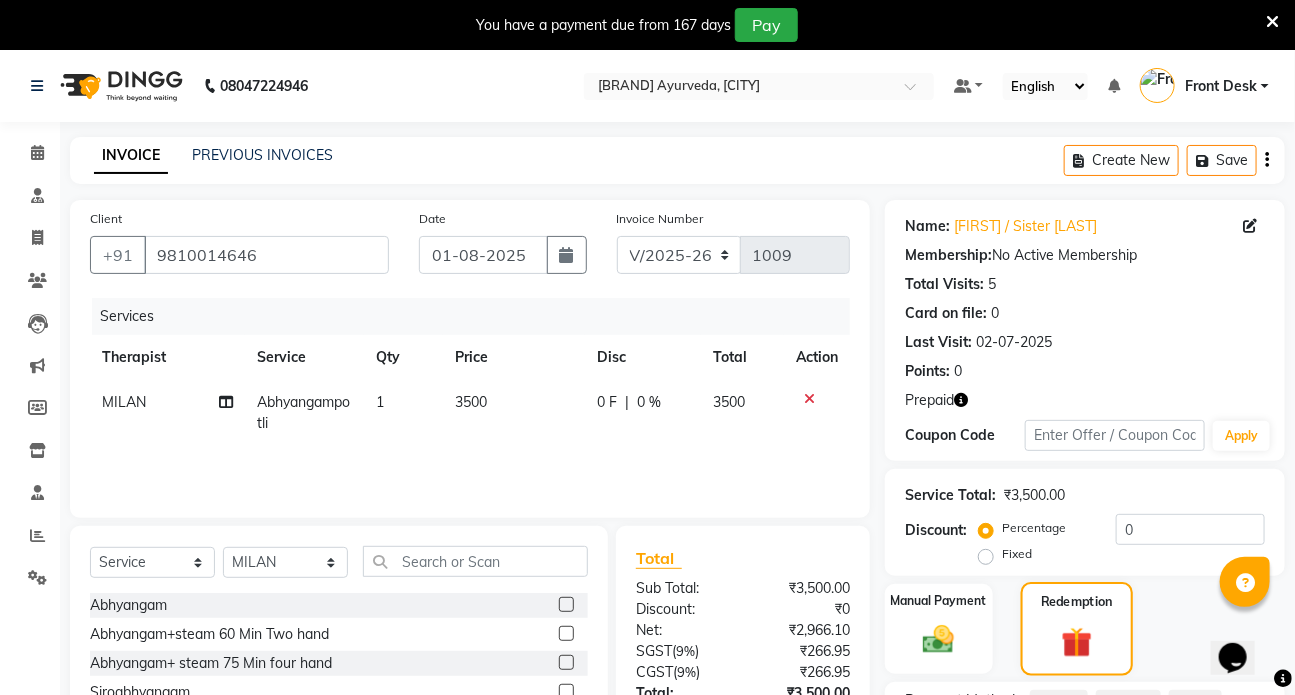 click 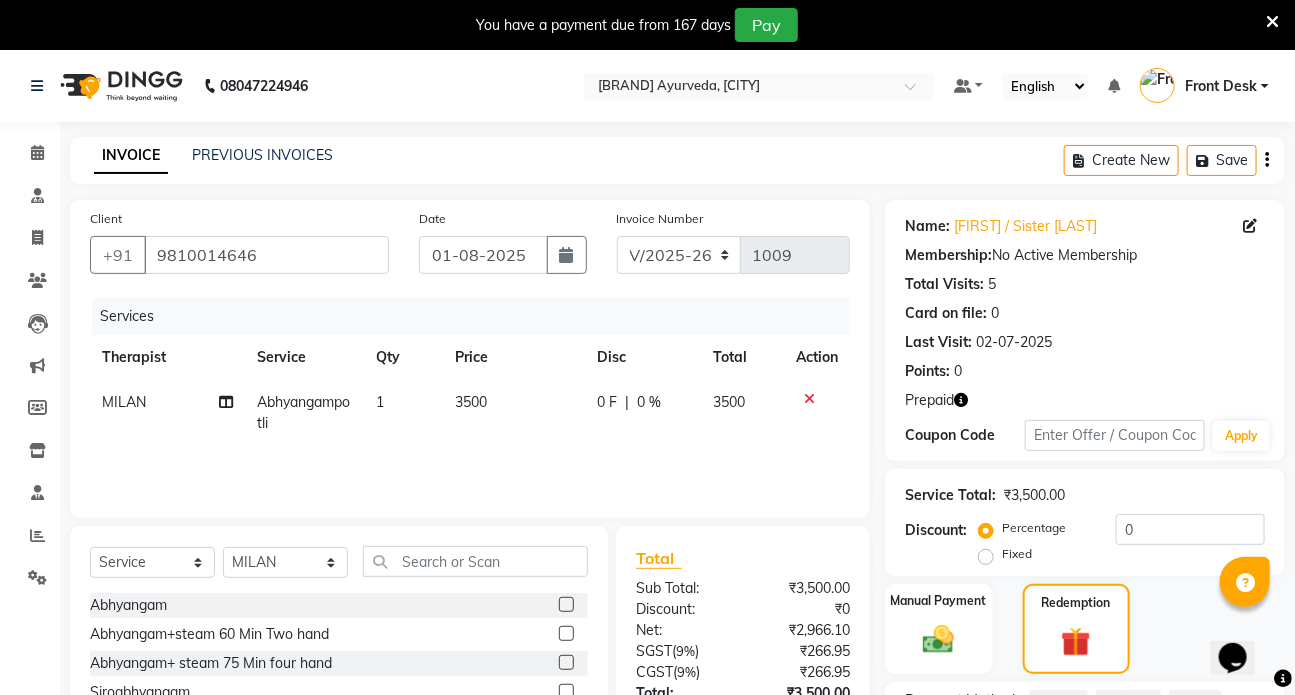 scroll, scrollTop: 177, scrollLeft: 0, axis: vertical 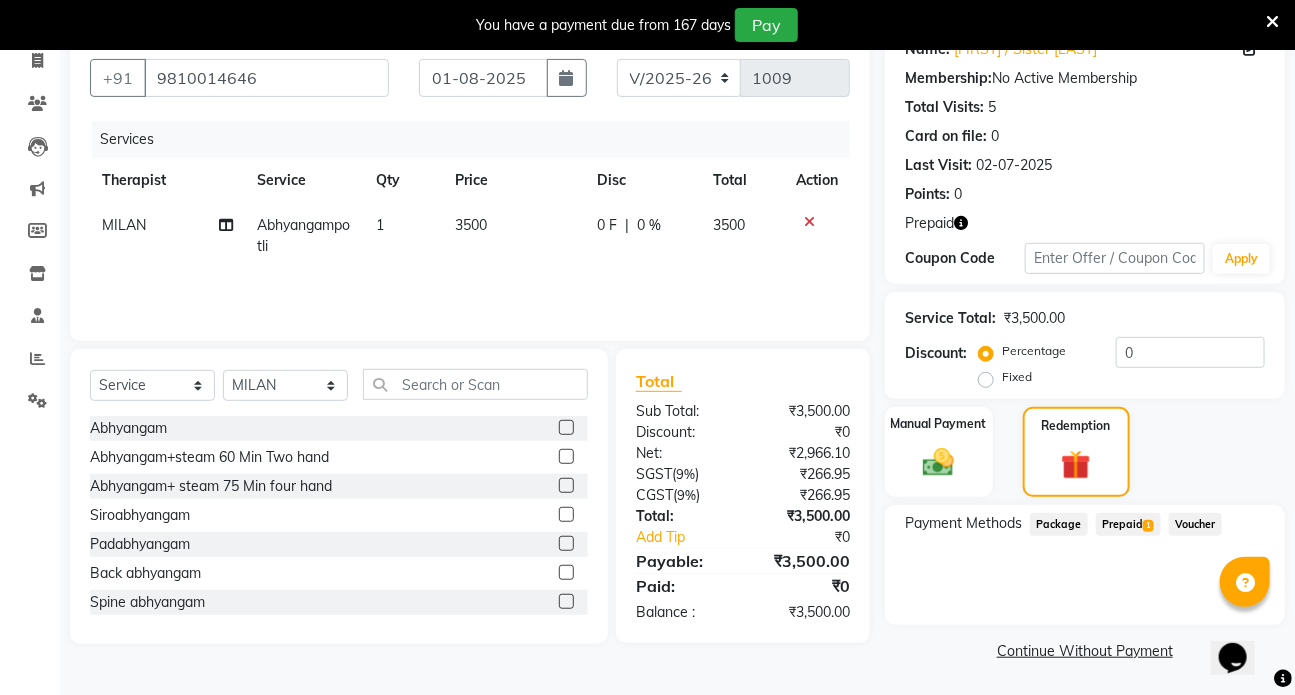 click on "Prepaid  1" 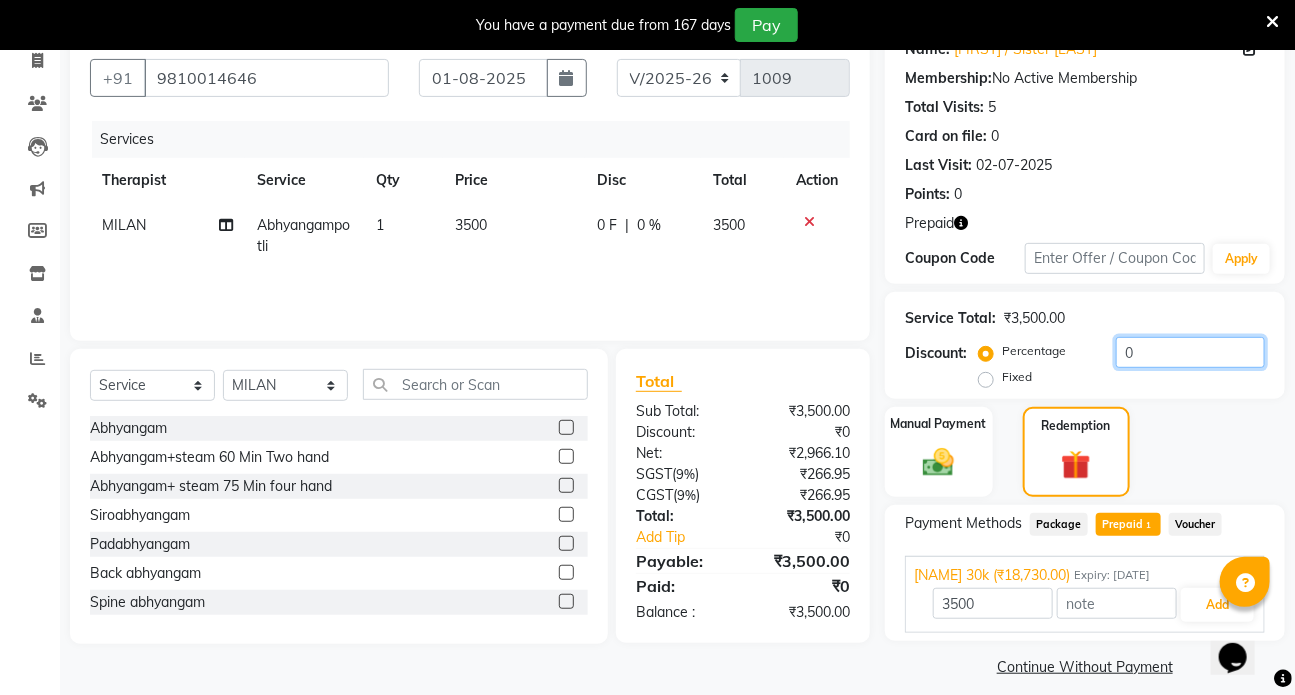 click on "0" 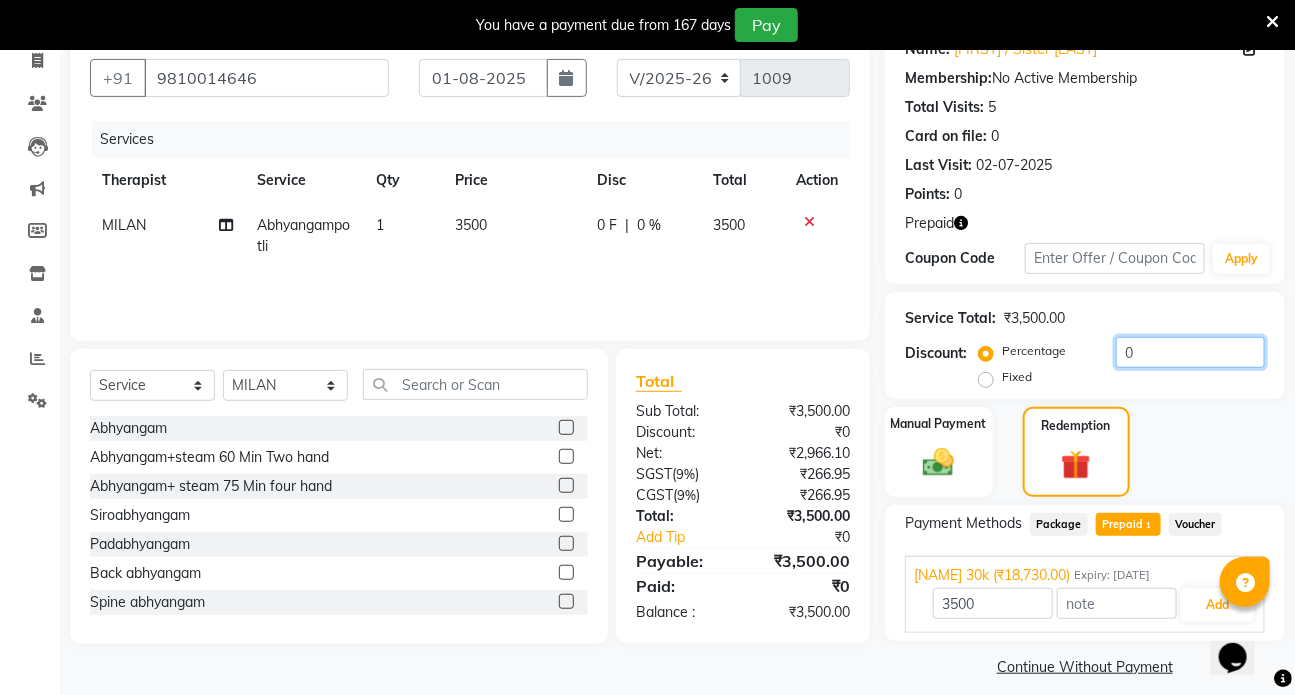 type 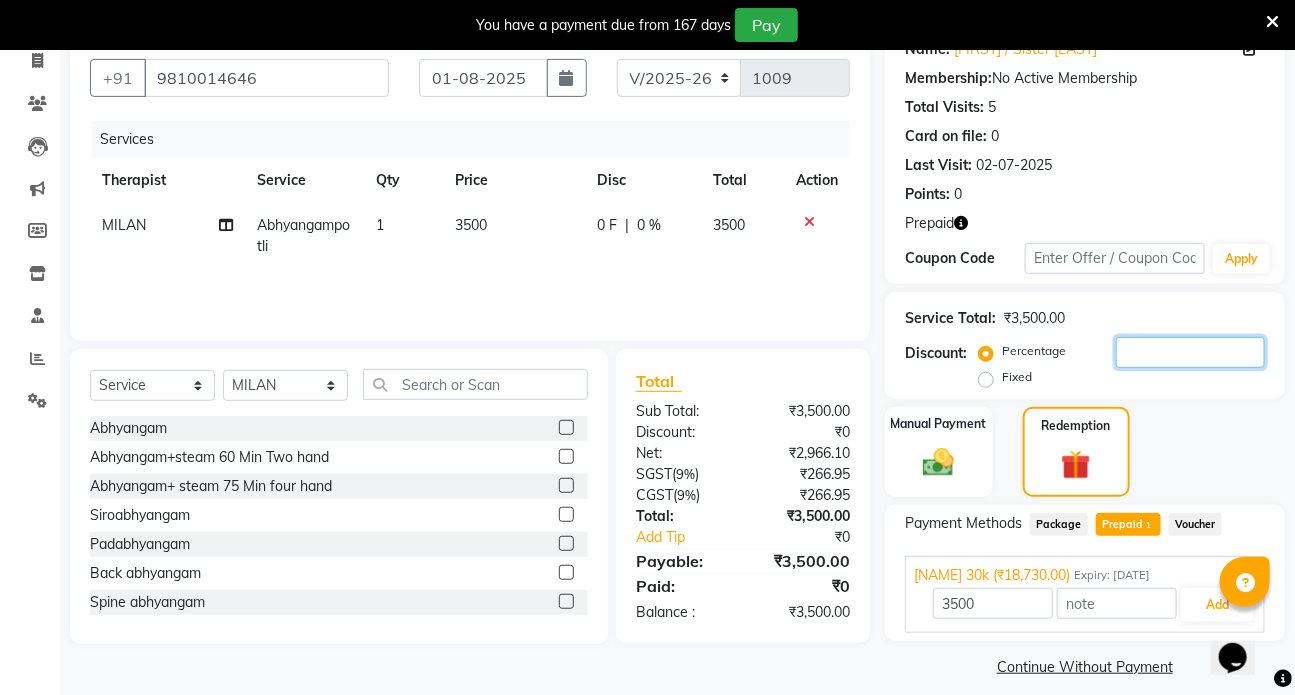 type on "18730" 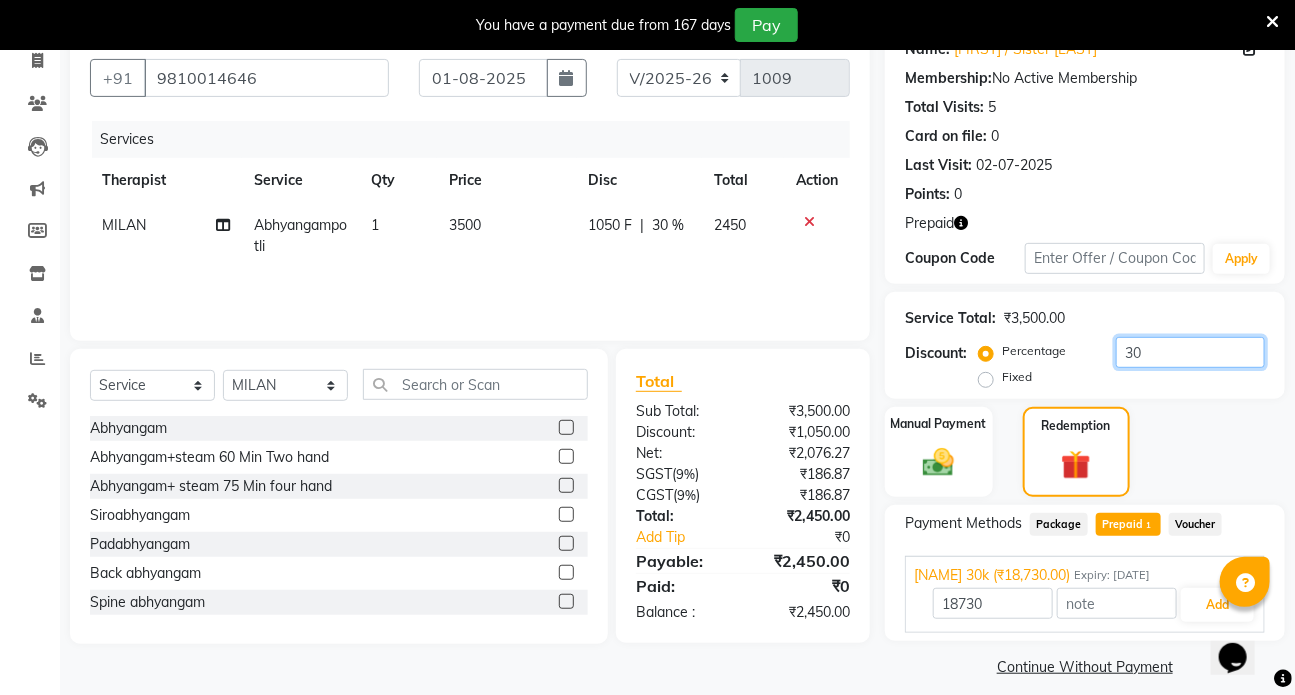 type on "30" 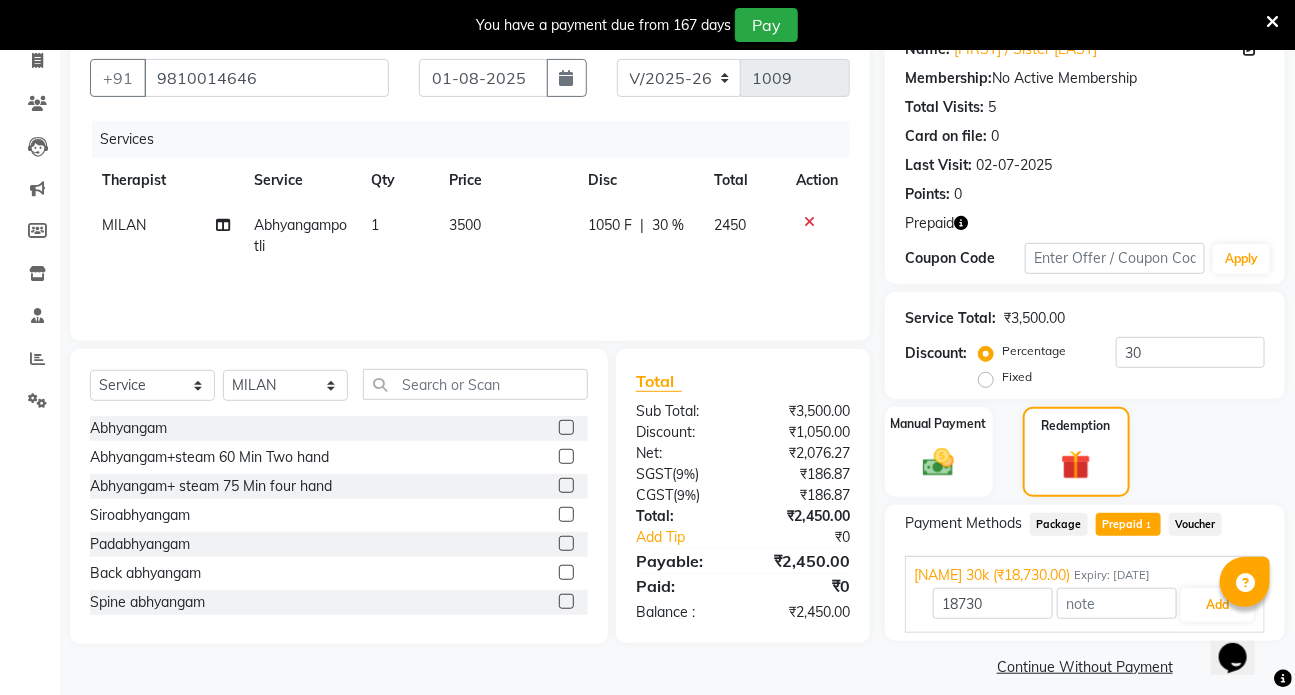 click on "Prepaid  1" 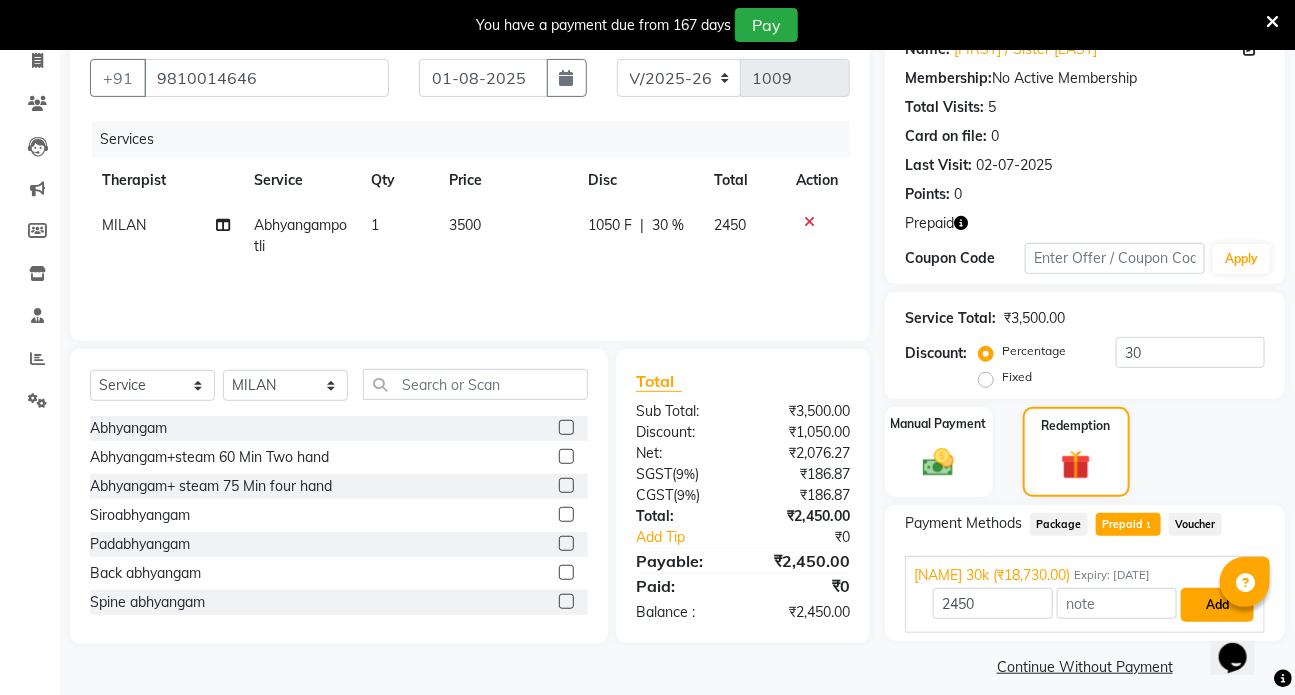 click on "Add" at bounding box center [1217, 605] 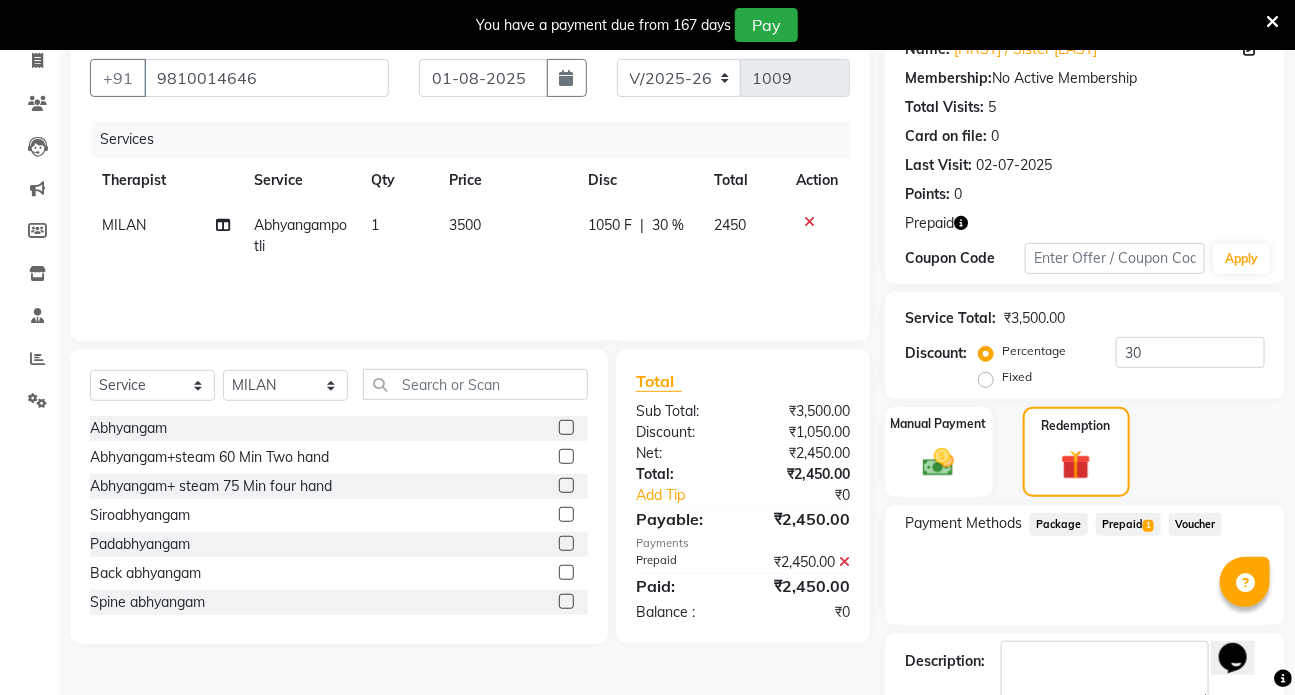 scroll, scrollTop: 290, scrollLeft: 0, axis: vertical 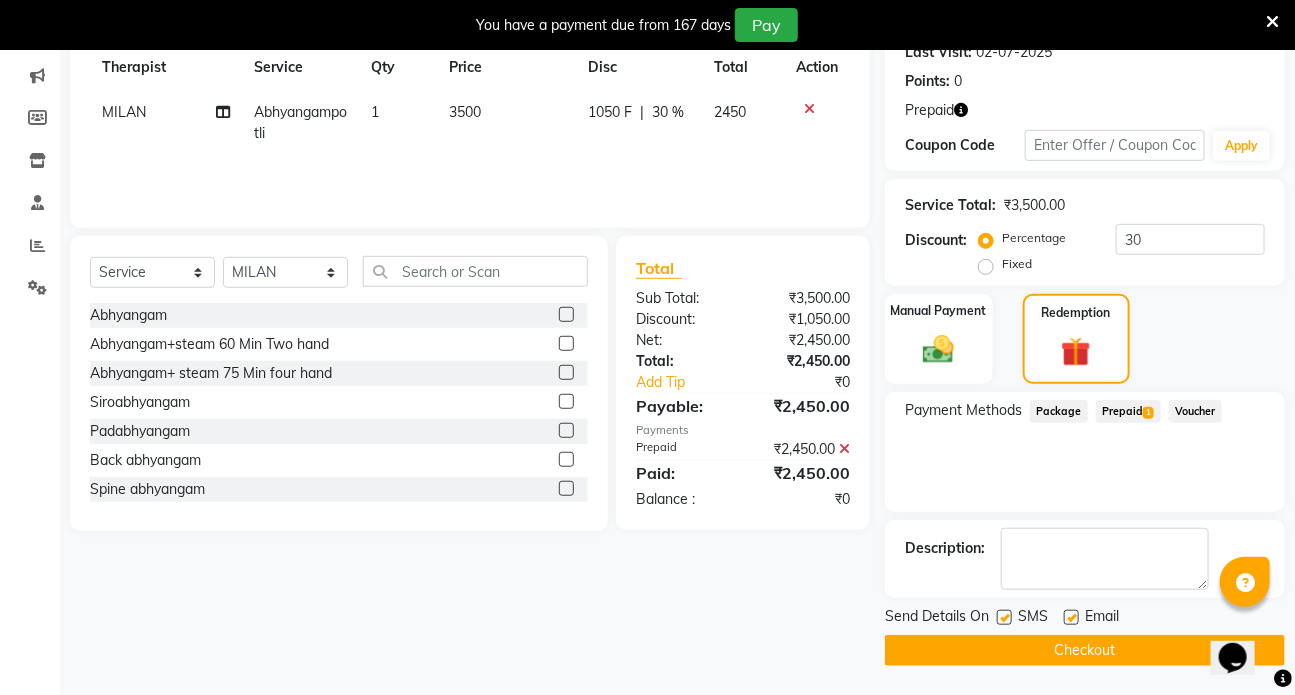 click 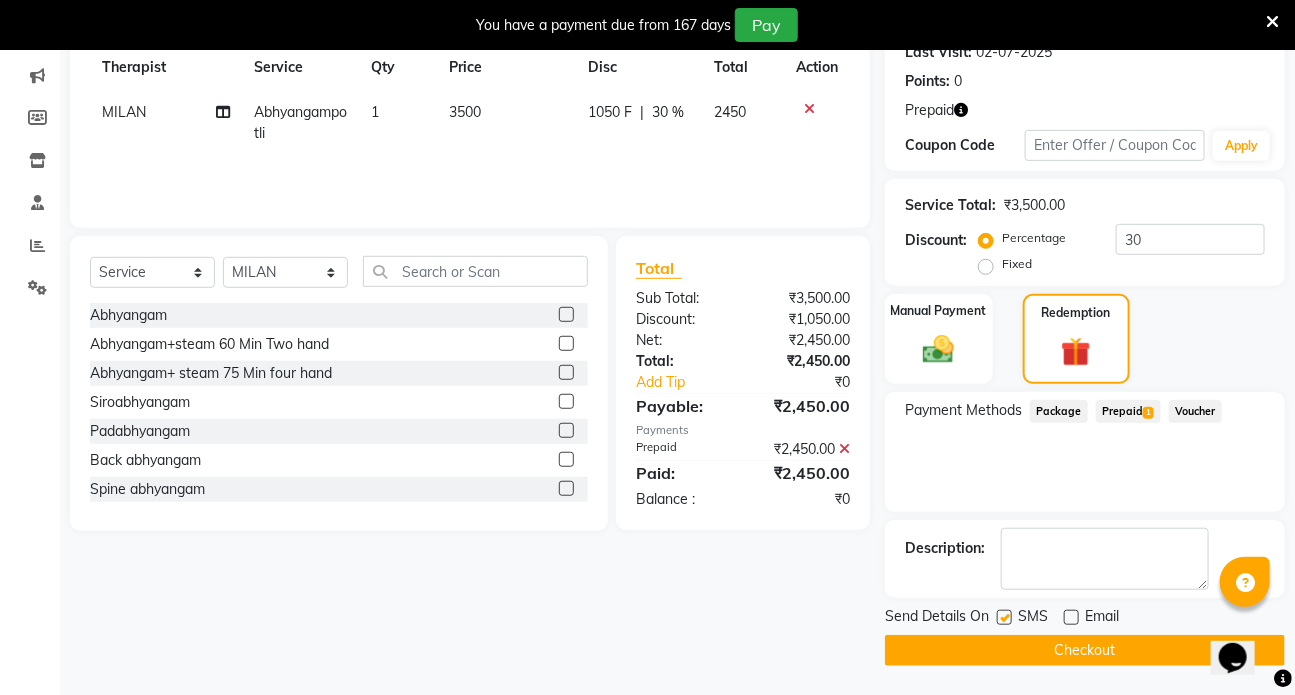 click on "Checkout" 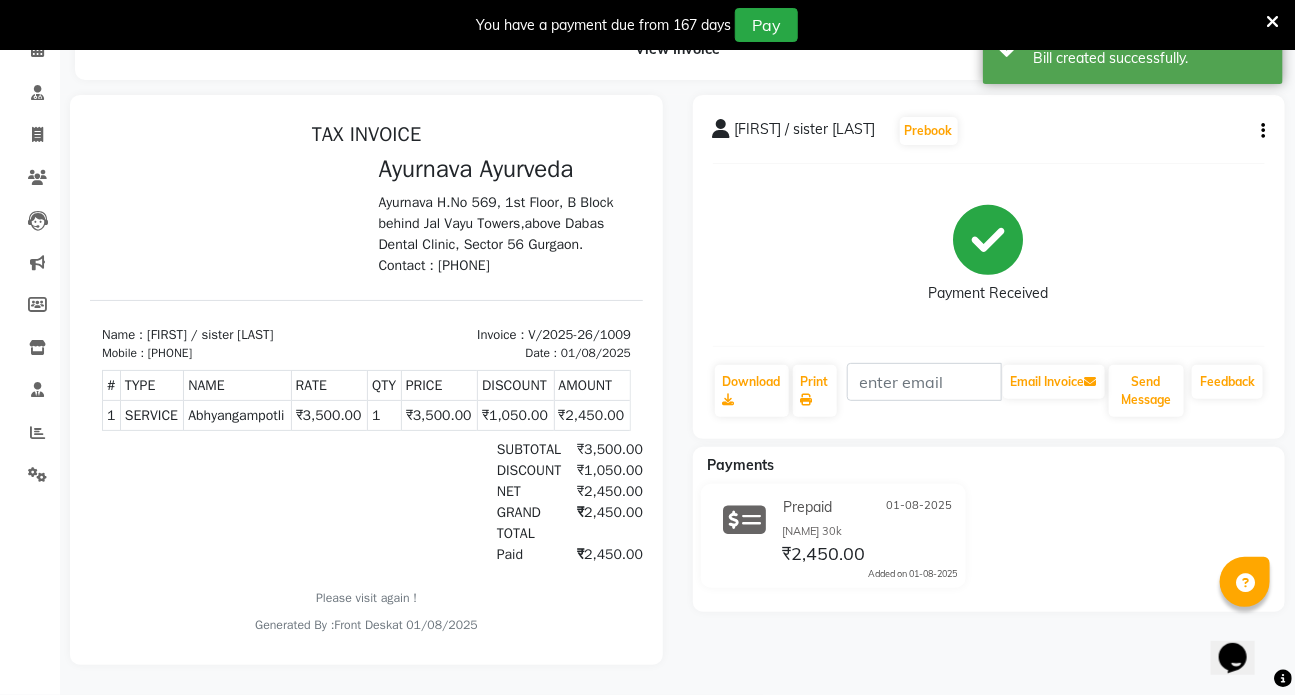 scroll, scrollTop: 0, scrollLeft: 0, axis: both 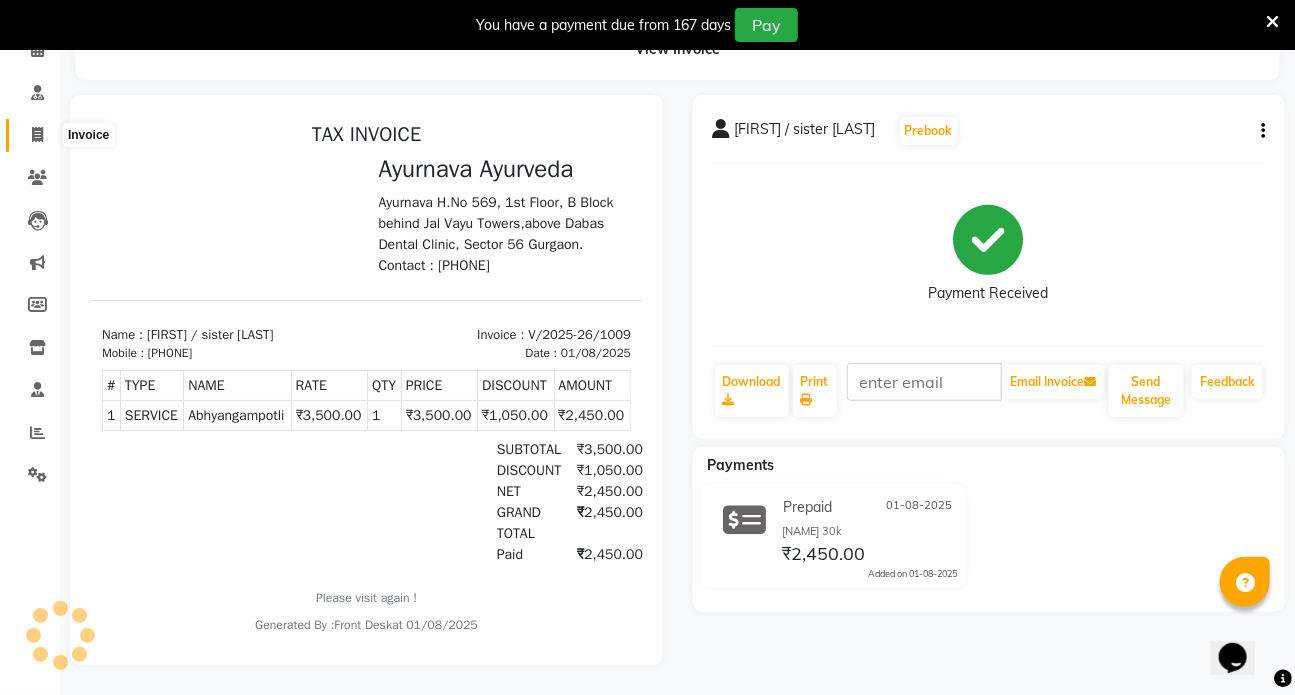 click 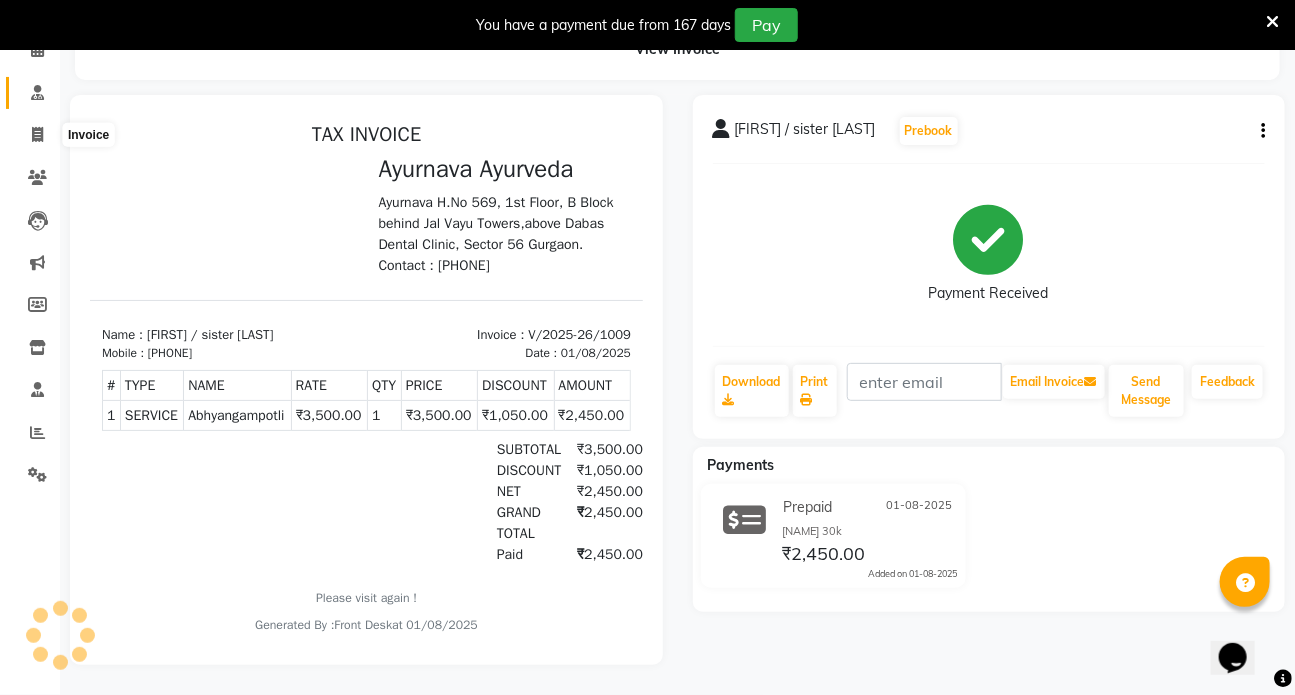 select on "service" 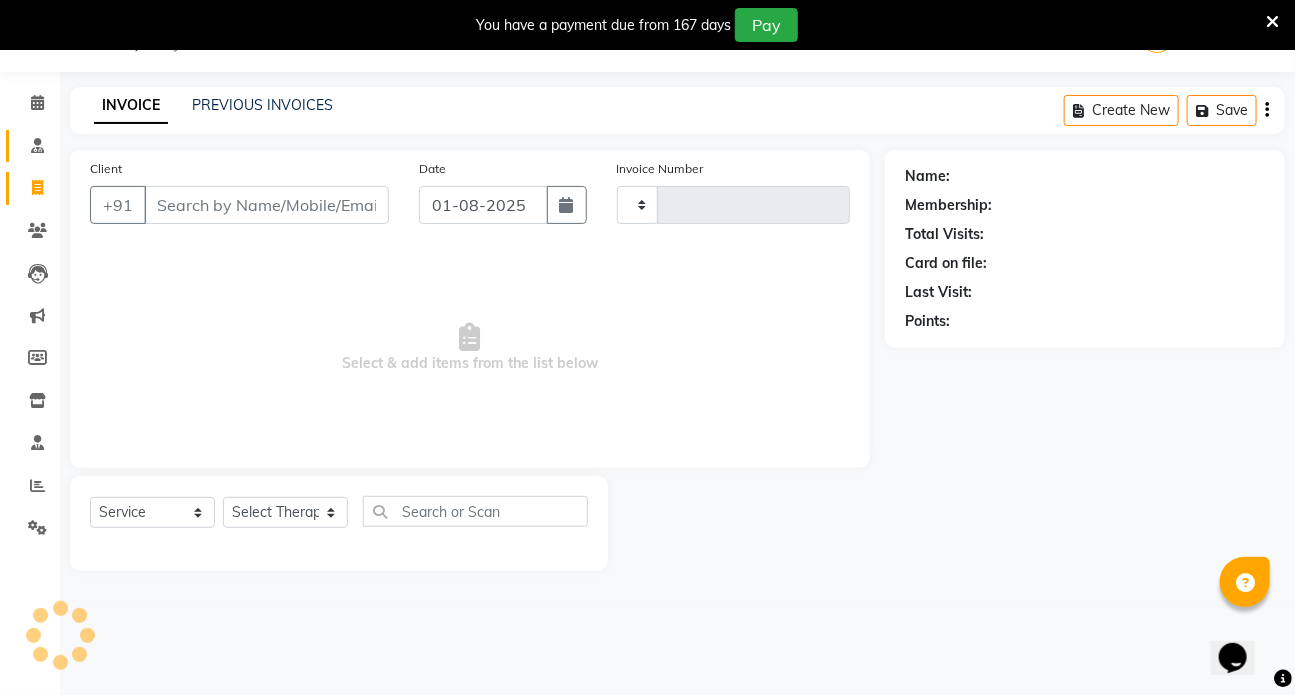 scroll, scrollTop: 50, scrollLeft: 0, axis: vertical 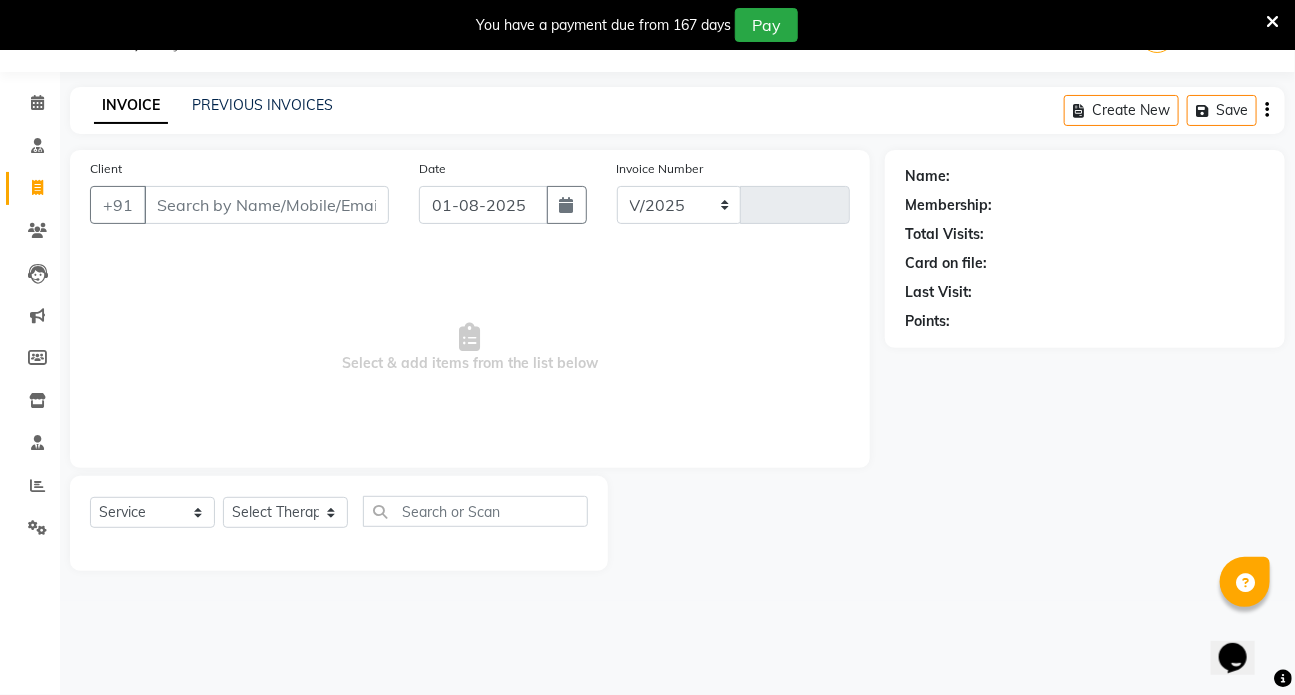 select on "5585" 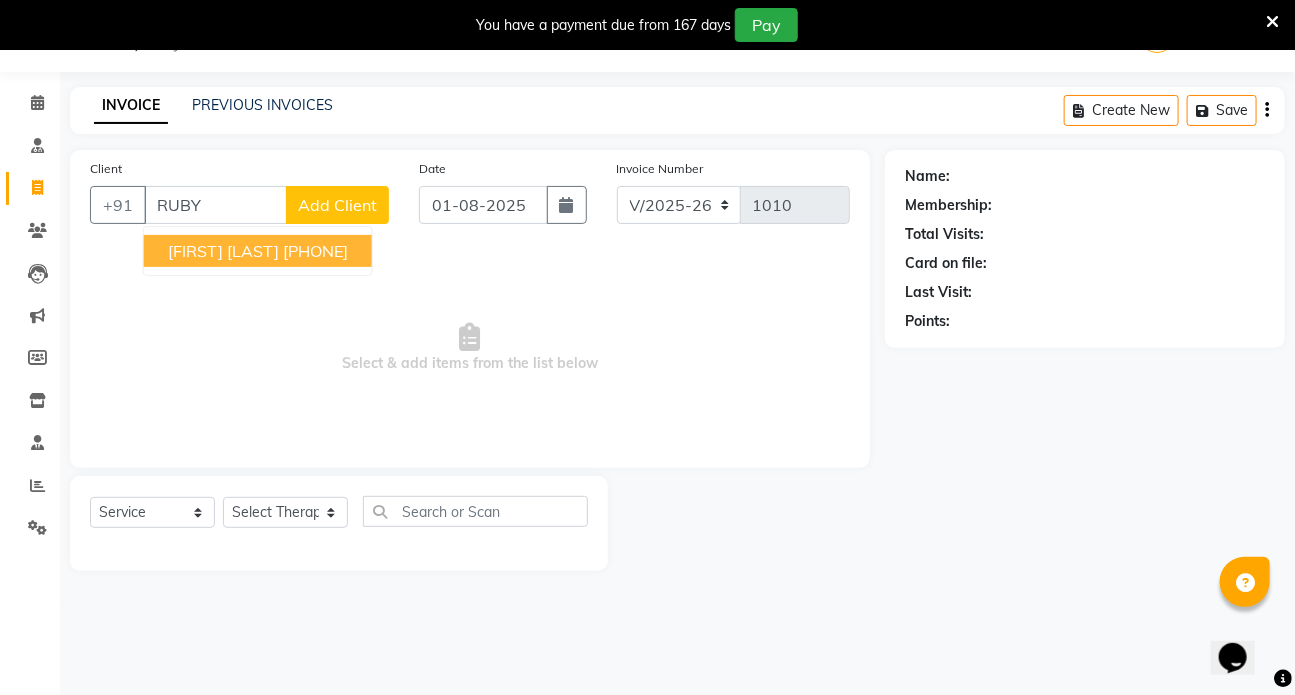 click on "[PHONE]" at bounding box center [315, 251] 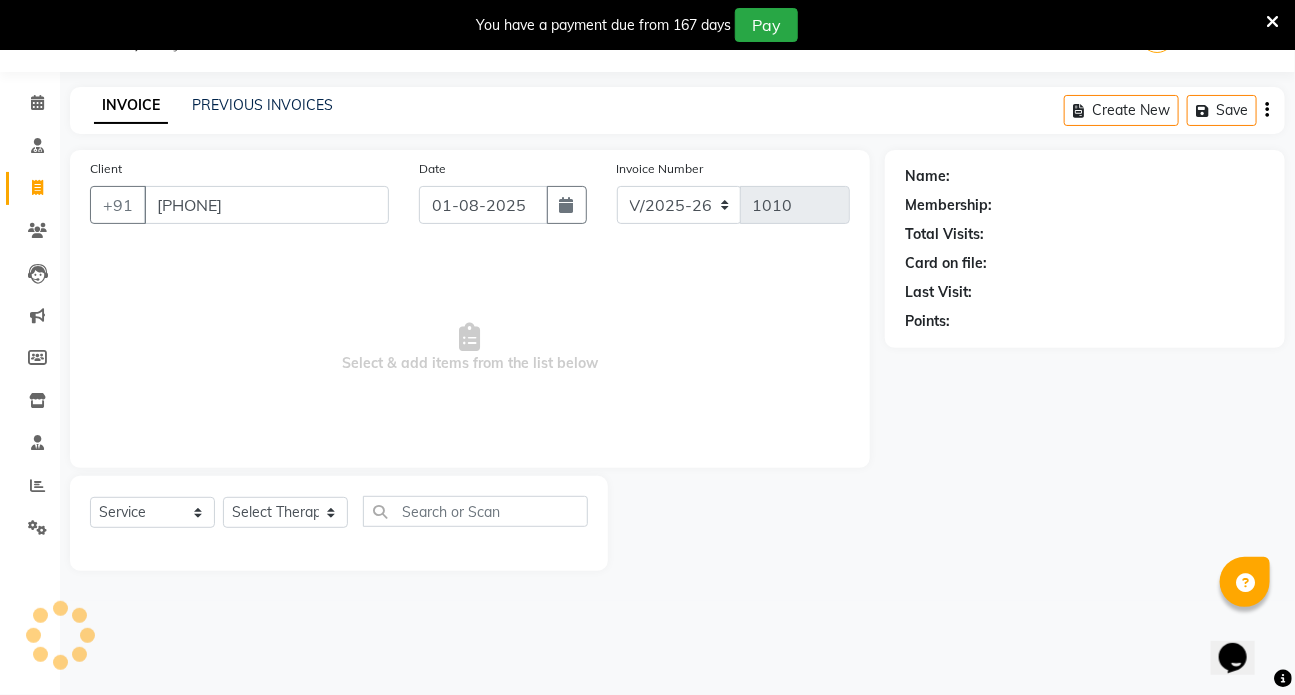 type on "[PHONE]" 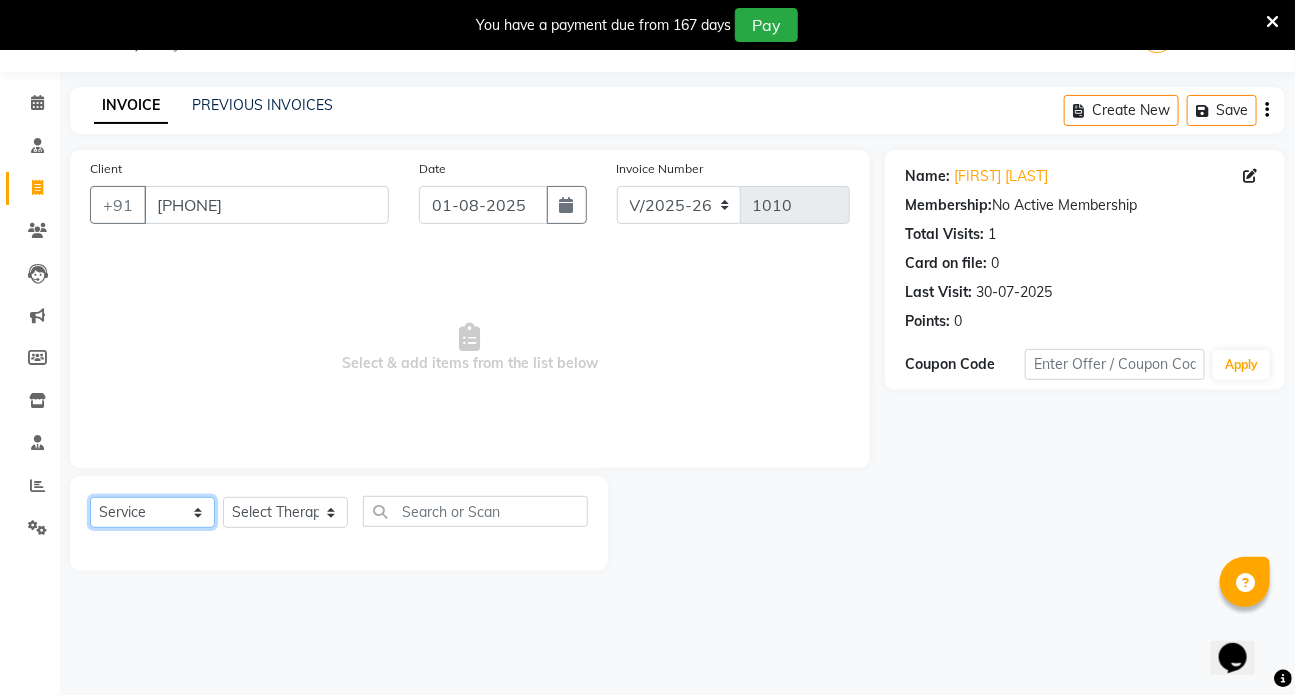 click on "Select  Service  Product  Membership  Package Voucher Prepaid Gift Card" 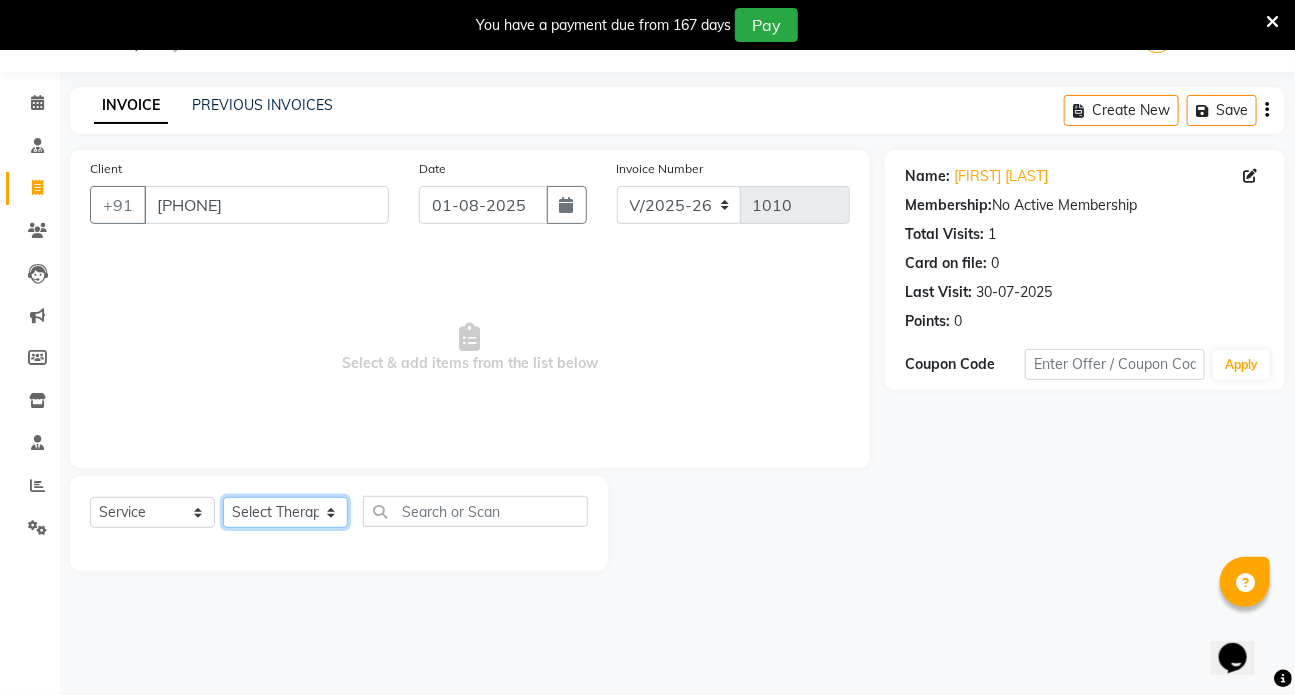 click on "Select Therapist [NAME] [NAME] [NAME] DR [LAST] Dr [LAST] Front Desk [NAME] Manager [NAME] [LAST] [NAME] [NAME]" 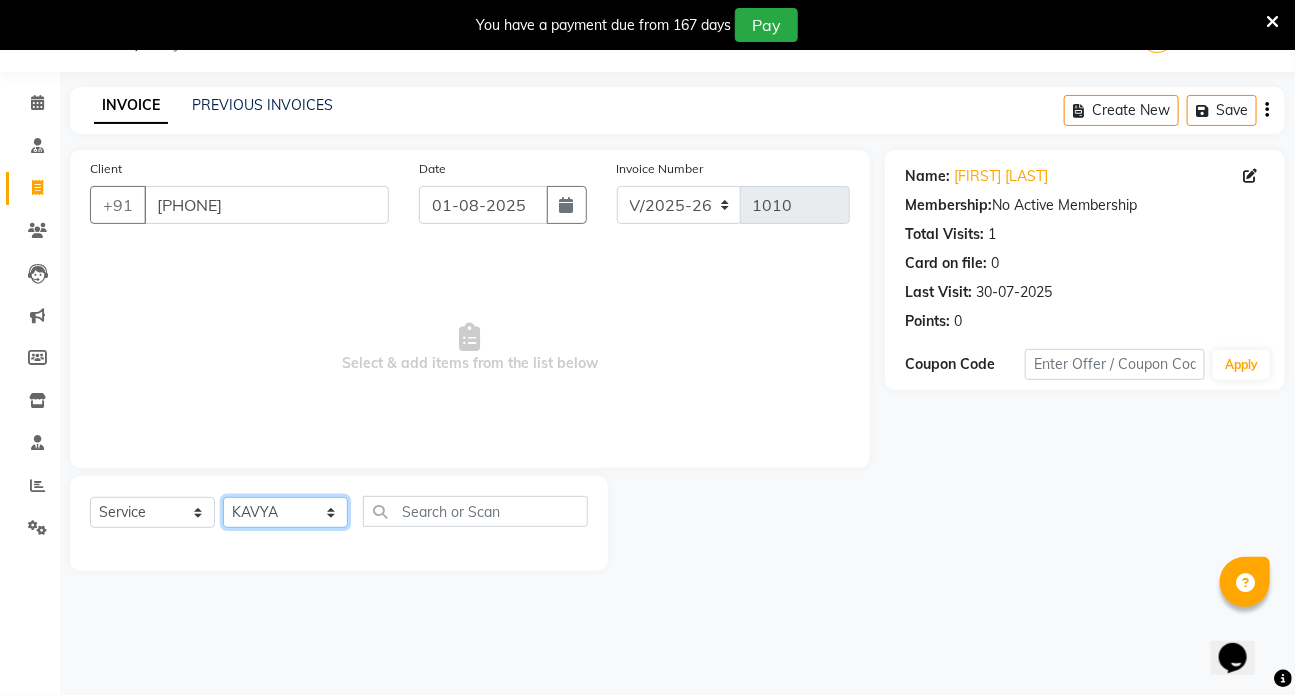 click on "Select Therapist [NAME] [NAME] [NAME] DR [LAST] Dr [LAST] Front Desk [NAME] Manager [NAME] [LAST] [NAME] [NAME]" 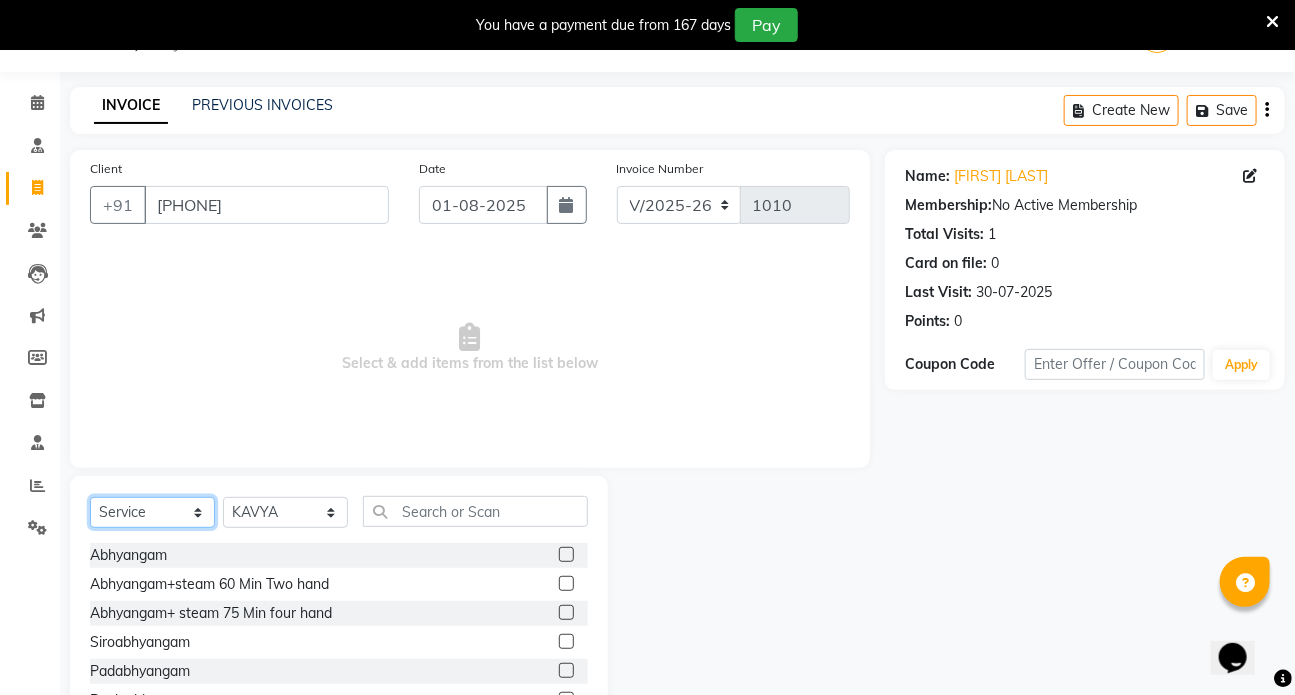 click on "Select  Service  Product  Membership  Package Voucher Prepaid Gift Card" 